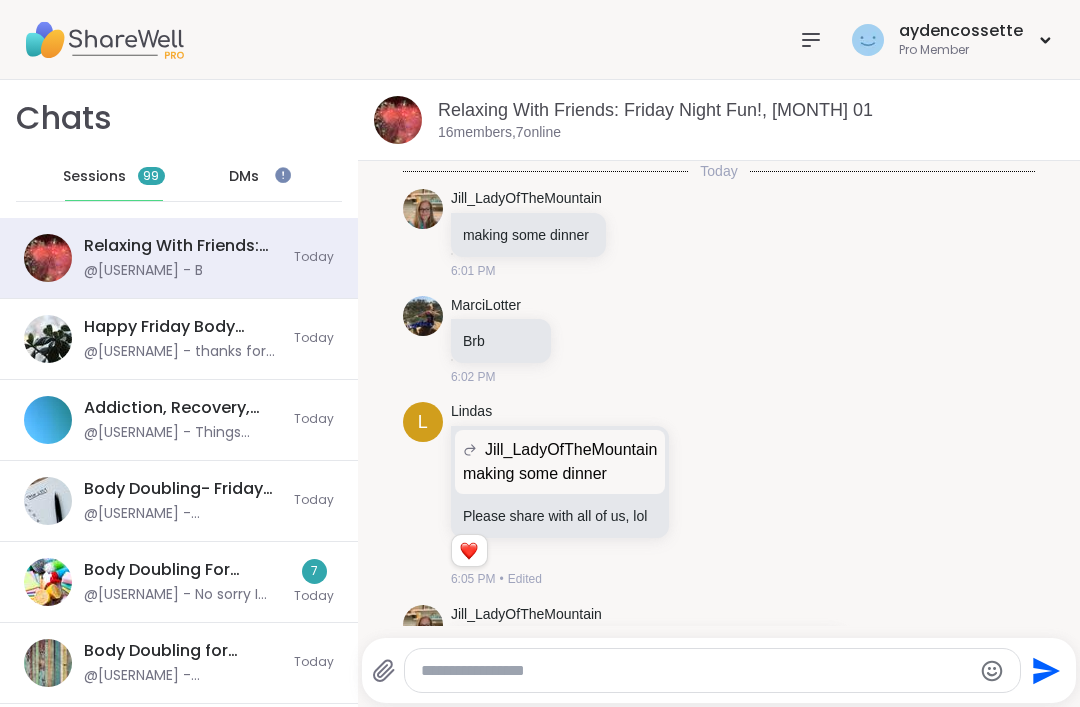 scroll, scrollTop: 0, scrollLeft: 0, axis: both 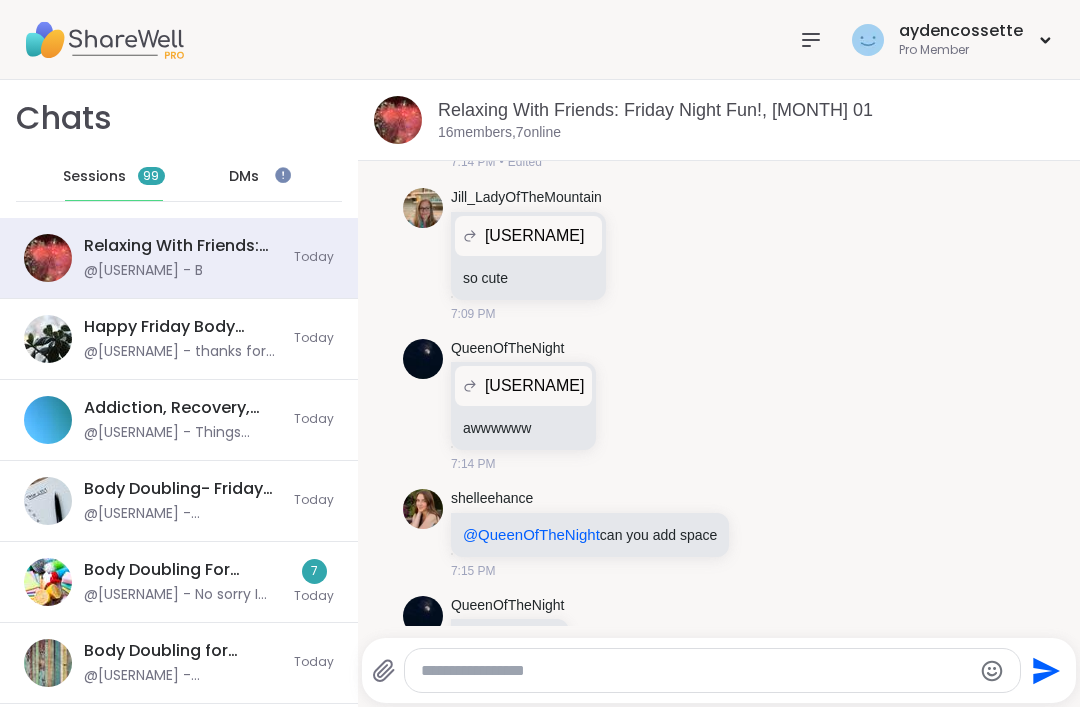 click 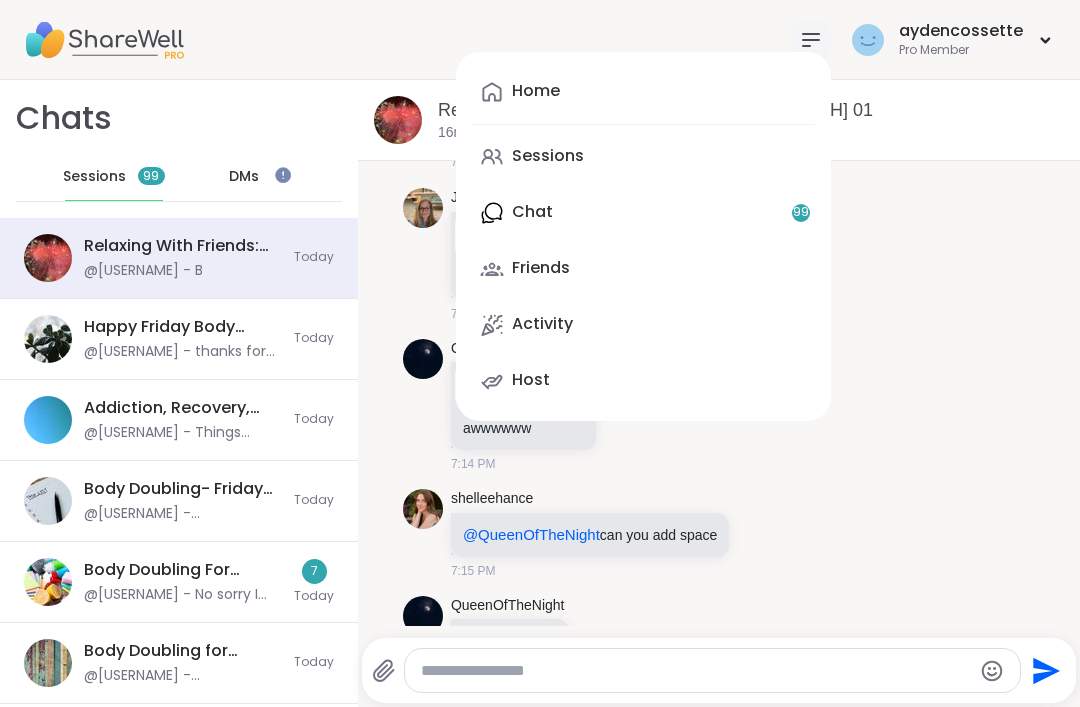 click on "Sessions" at bounding box center [643, 157] 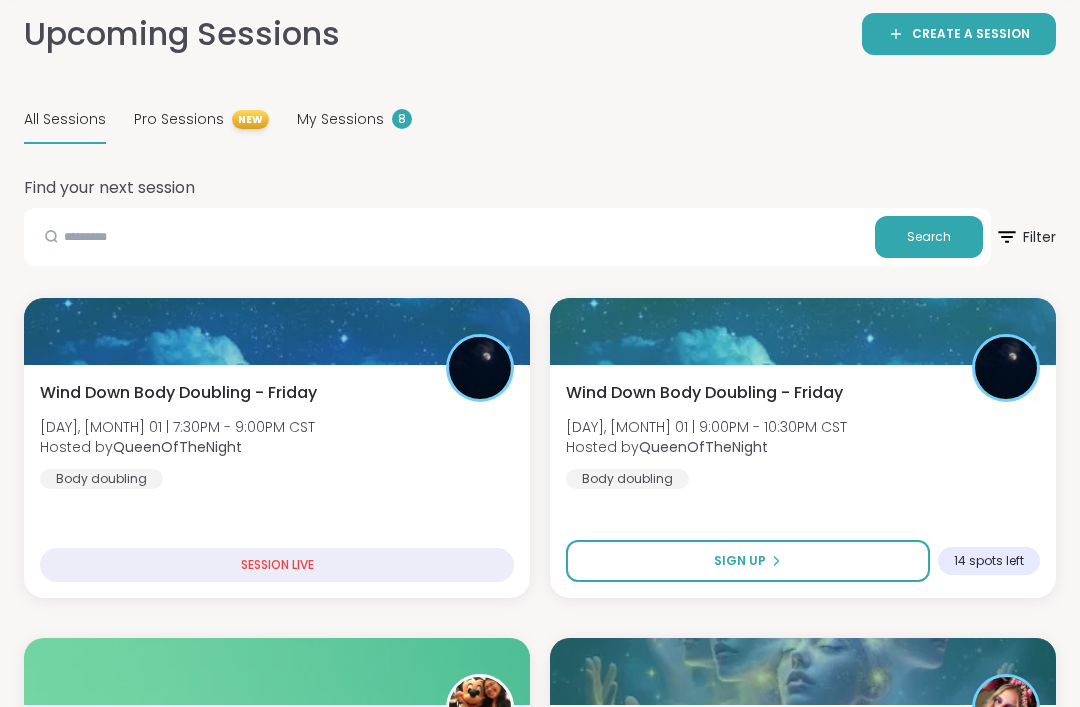 scroll, scrollTop: 96, scrollLeft: 0, axis: vertical 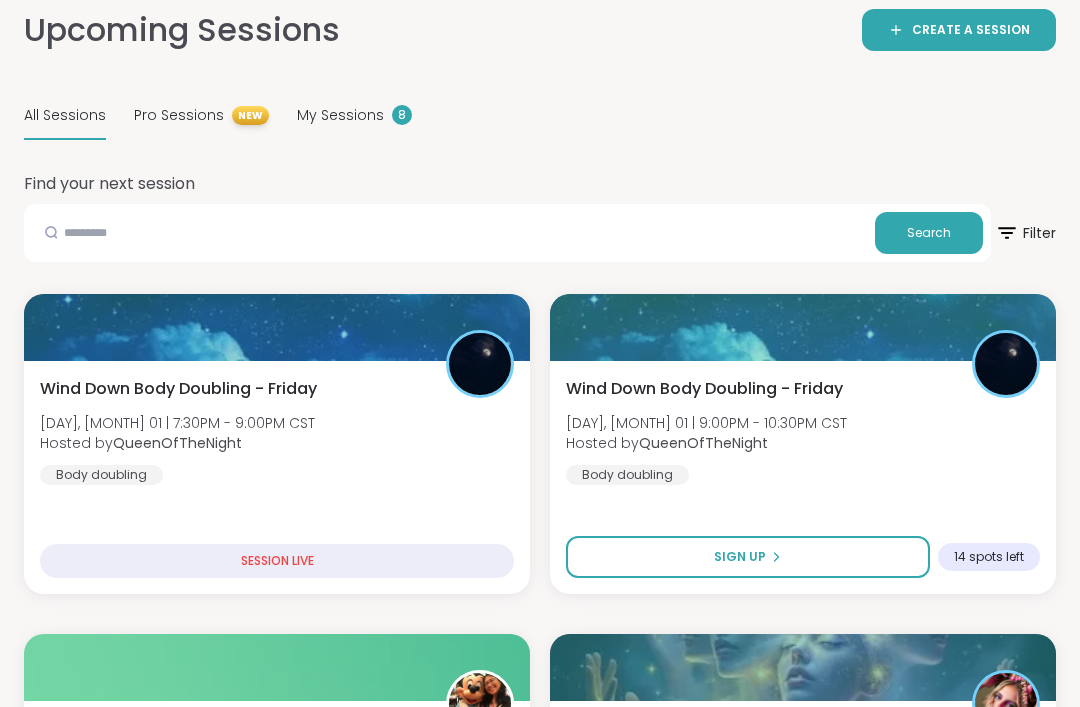 click on "Sign Up" at bounding box center (748, 557) 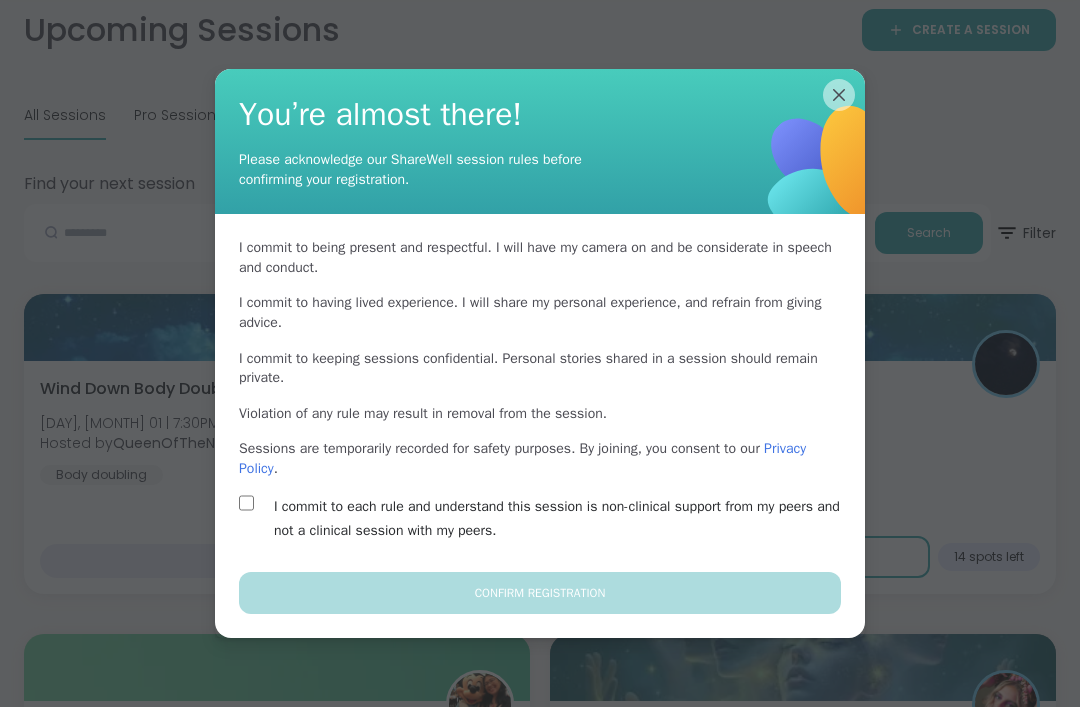 click on "I commit to each rule and understand this session is non-clinical support from my peers and not a clinical session with my peers." at bounding box center [563, 519] 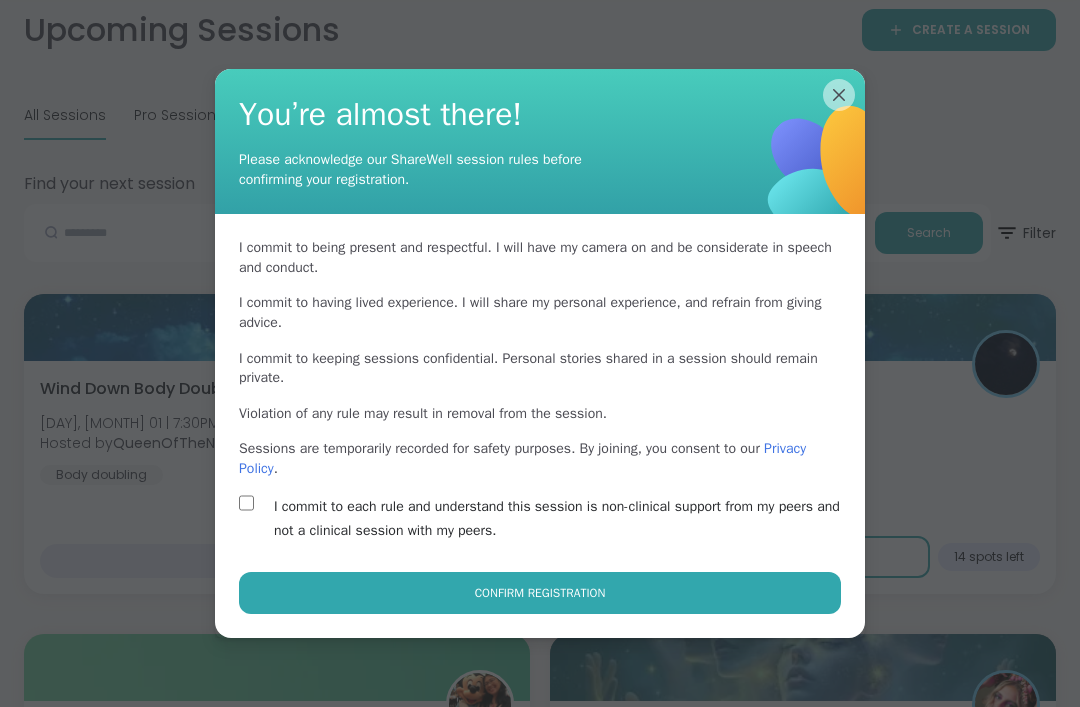 click on "Confirm Registration" at bounding box center [540, 593] 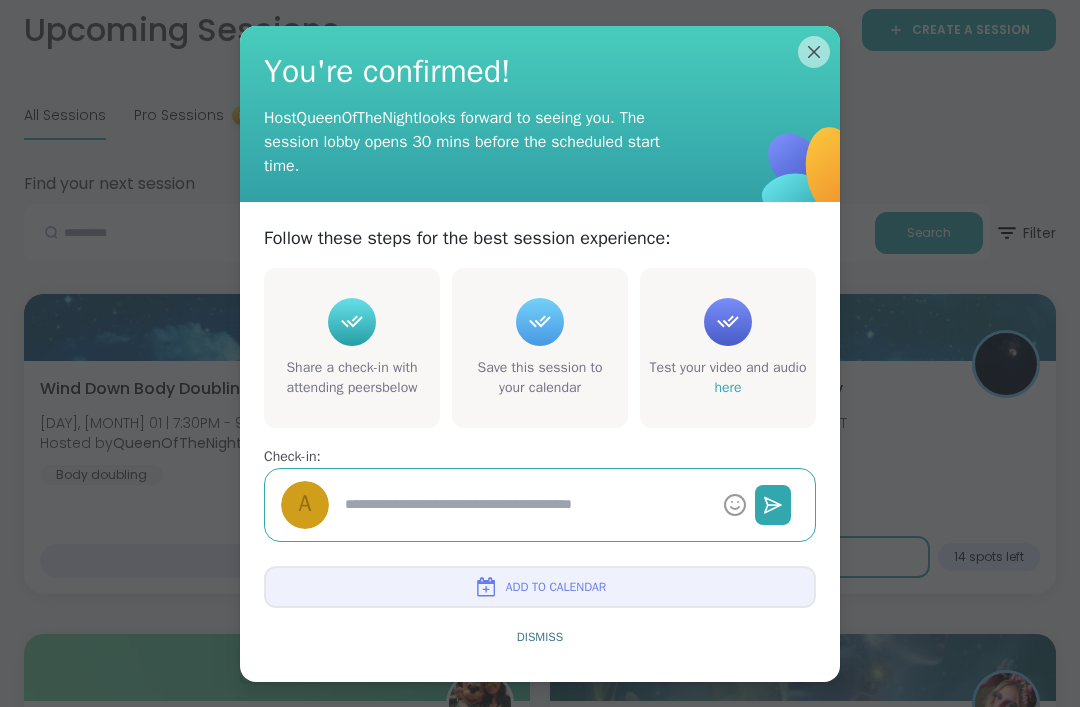 type on "*" 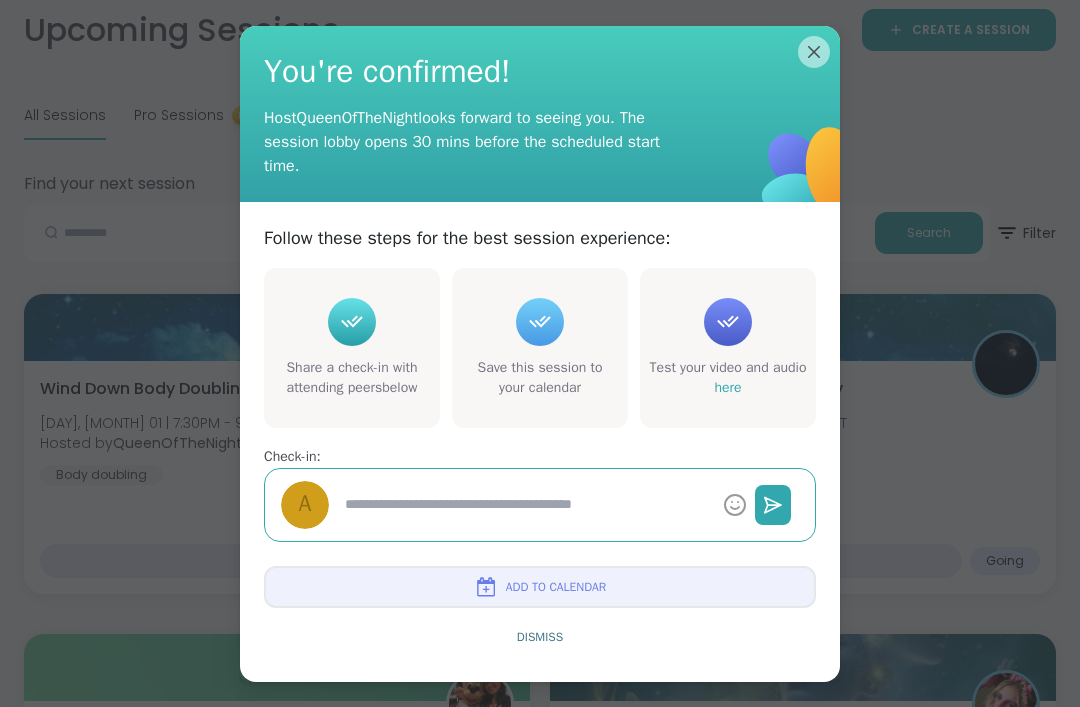 click on "Dismiss" at bounding box center [540, 637] 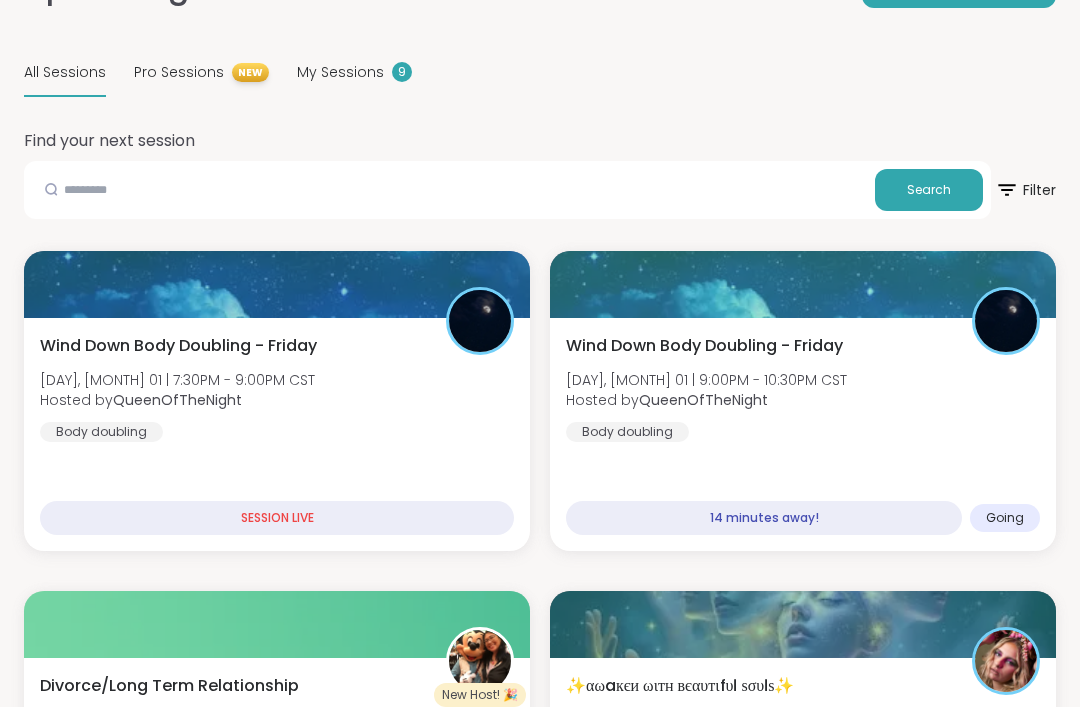 scroll, scrollTop: 139, scrollLeft: 0, axis: vertical 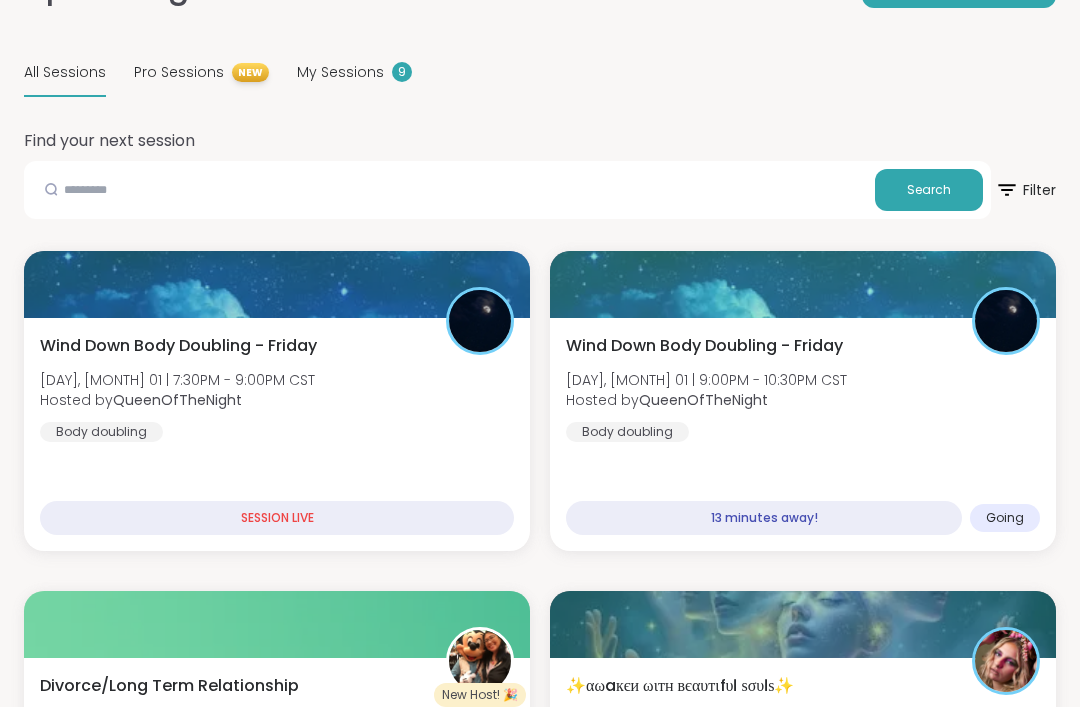 click on "Wind Down Body Doubling - Friday [DAY], [MONTH] 01 | 9:00PM - 10:30PM CST Hosted by [USERNAME] Body doubling" at bounding box center (803, 388) 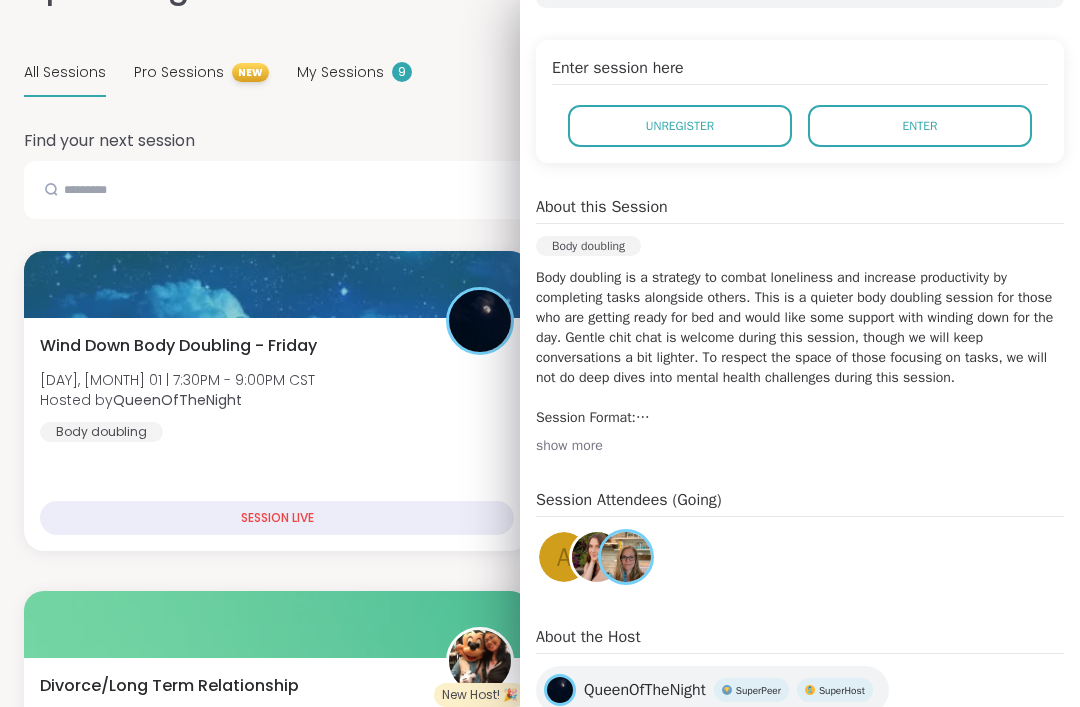scroll, scrollTop: 381, scrollLeft: 0, axis: vertical 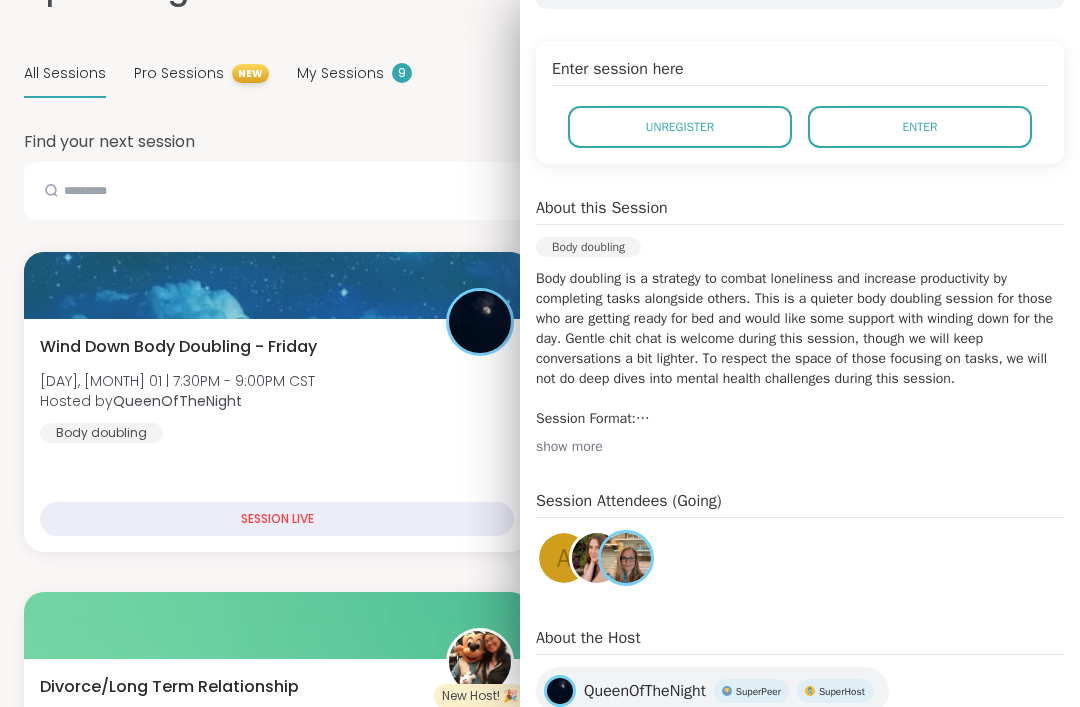 click on "show more" at bounding box center [800, 447] 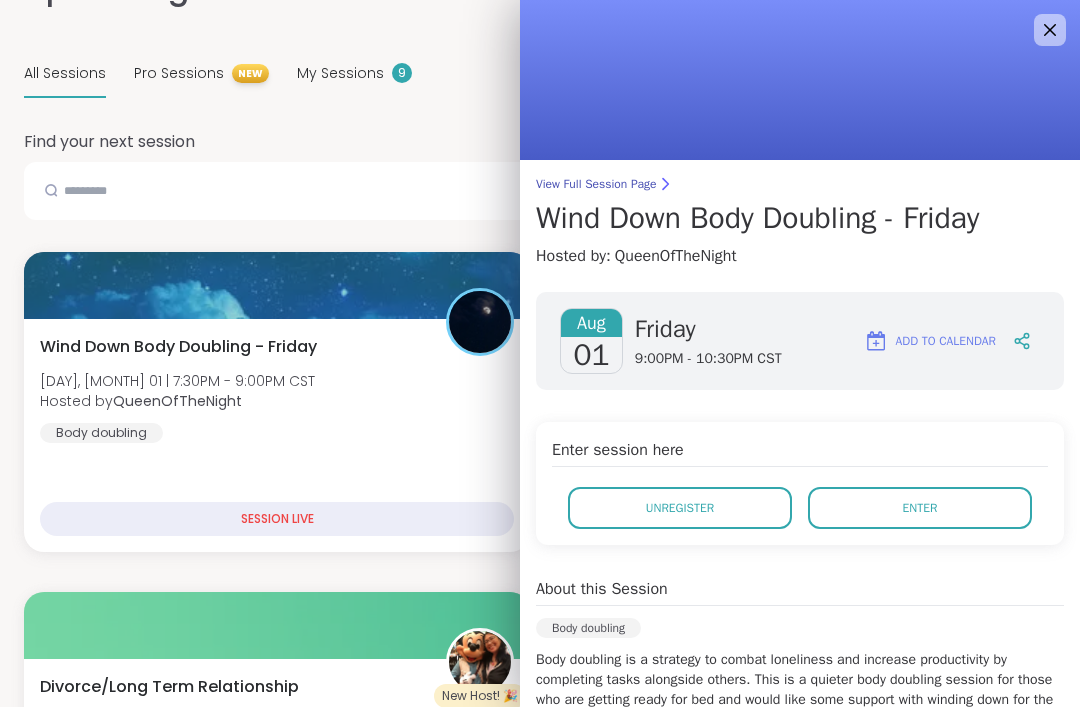 scroll, scrollTop: 0, scrollLeft: 0, axis: both 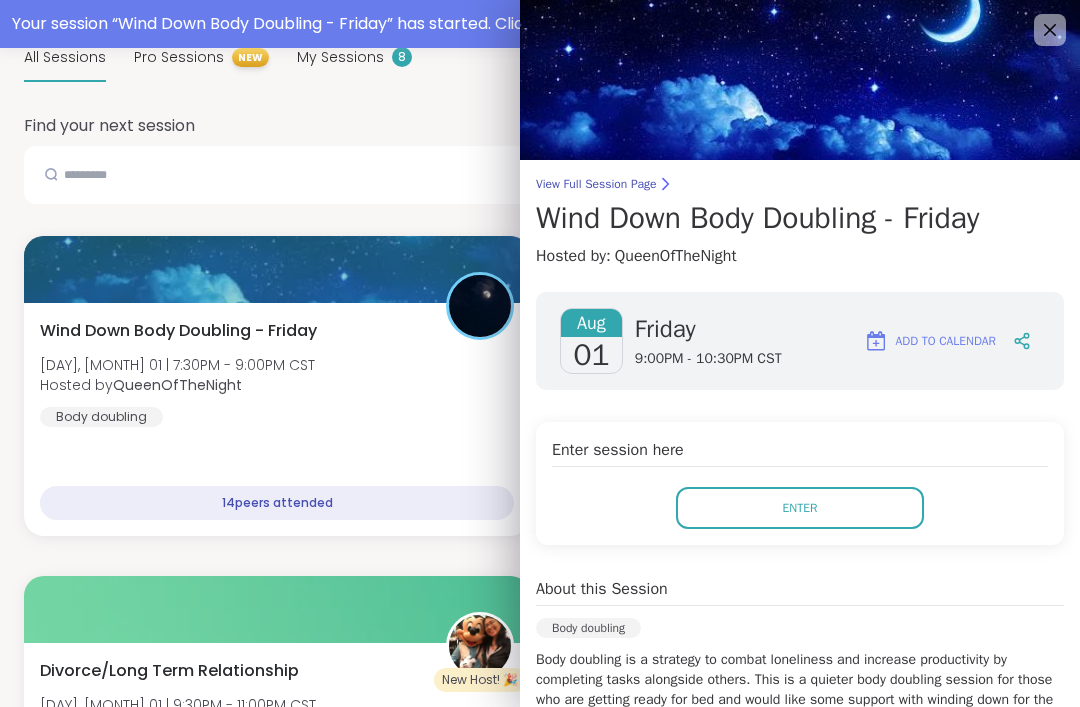 click 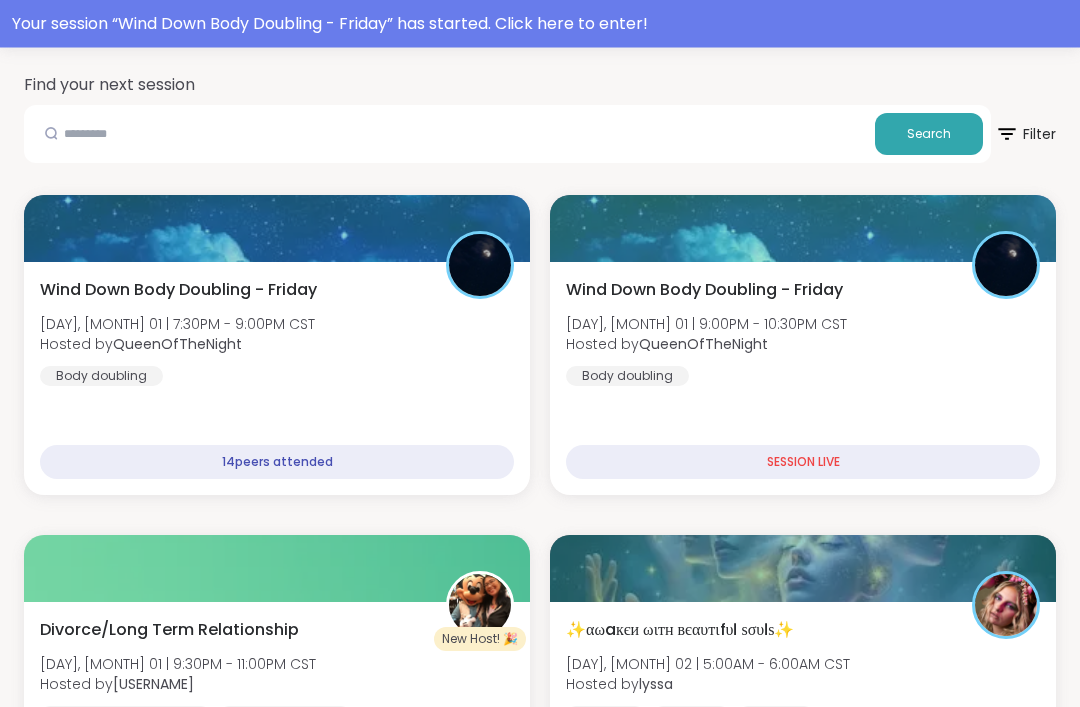 scroll, scrollTop: 0, scrollLeft: 0, axis: both 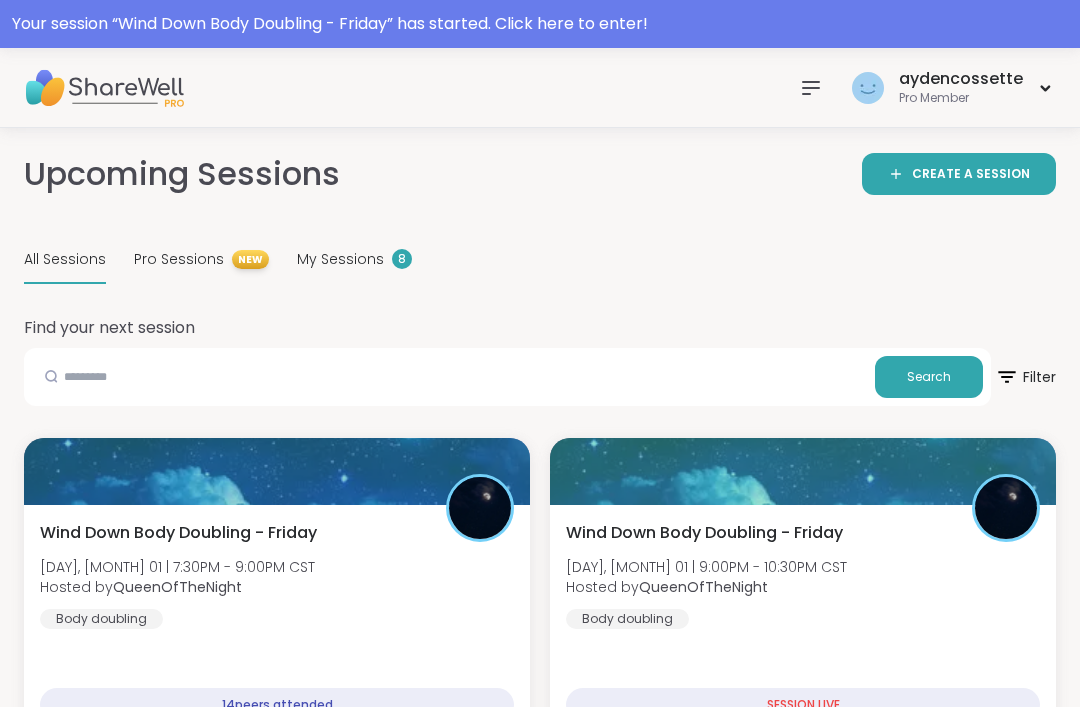 click at bounding box center [811, 88] 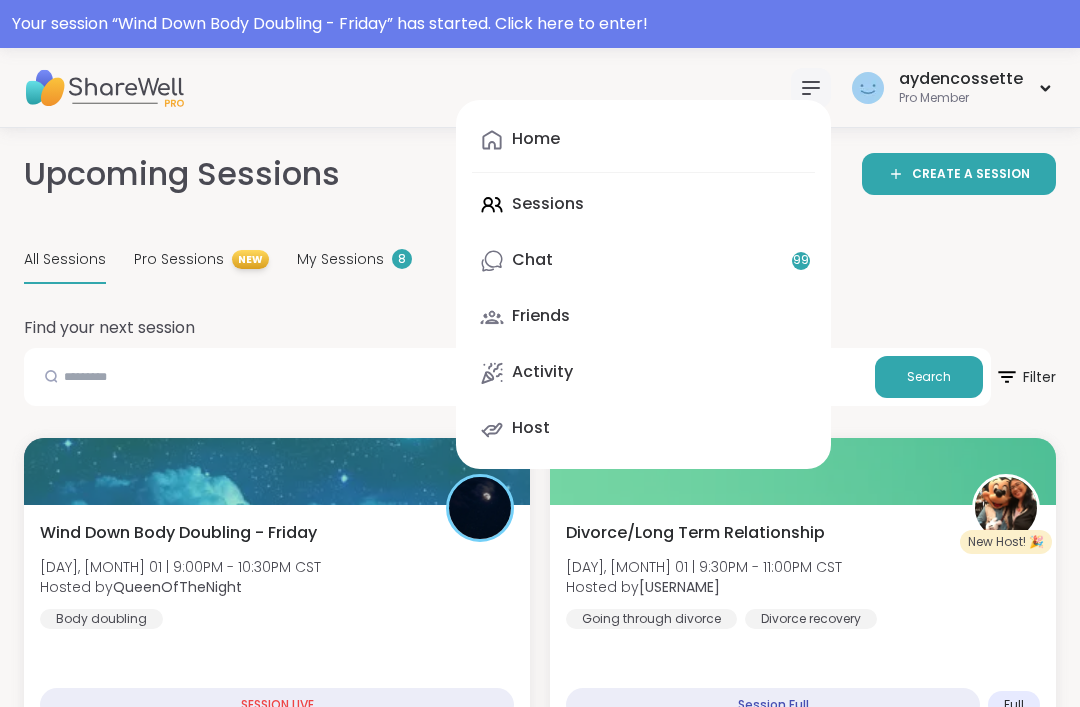 click on "Chat 99" at bounding box center [643, 261] 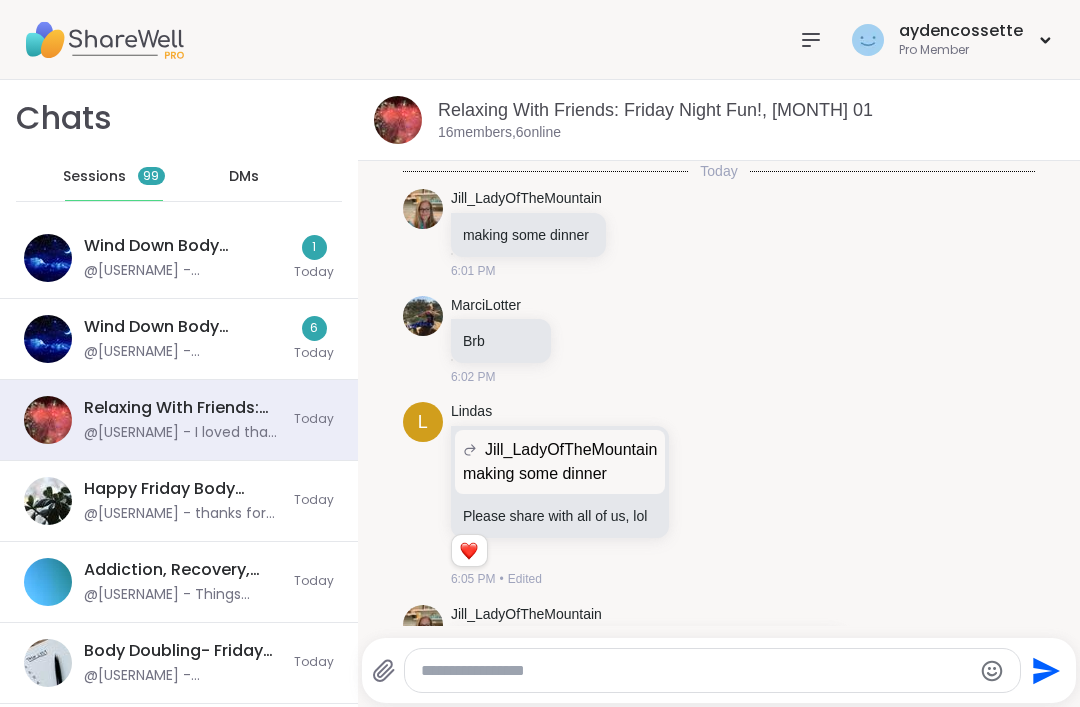 scroll, scrollTop: 13417, scrollLeft: 0, axis: vertical 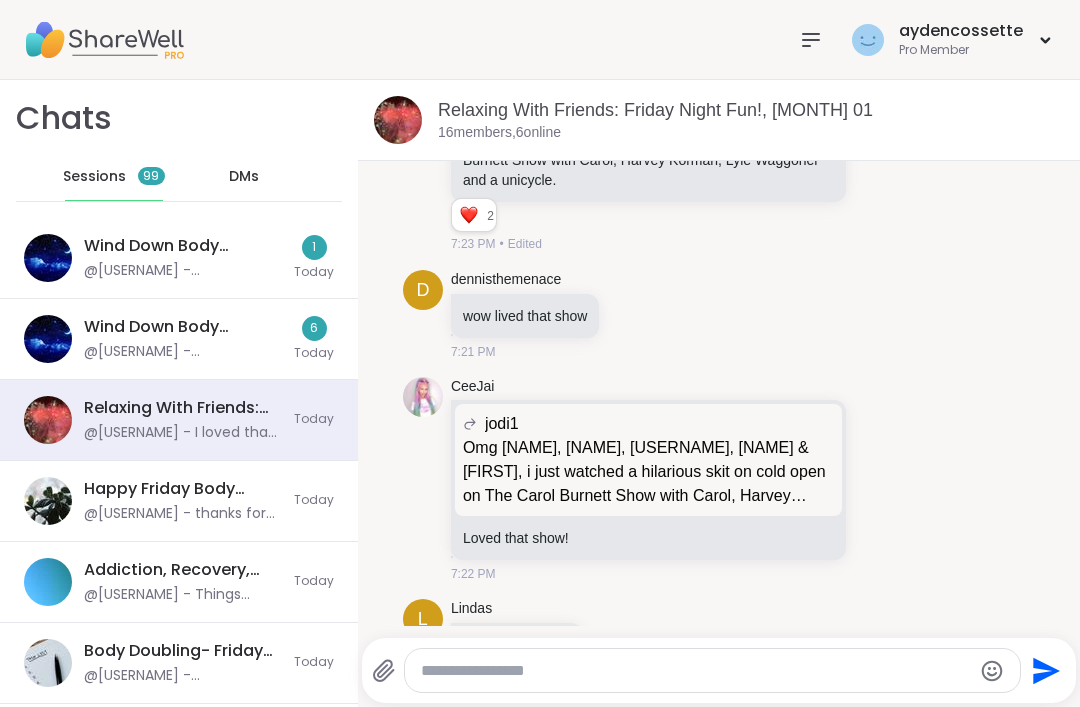 click at bounding box center [811, 40] 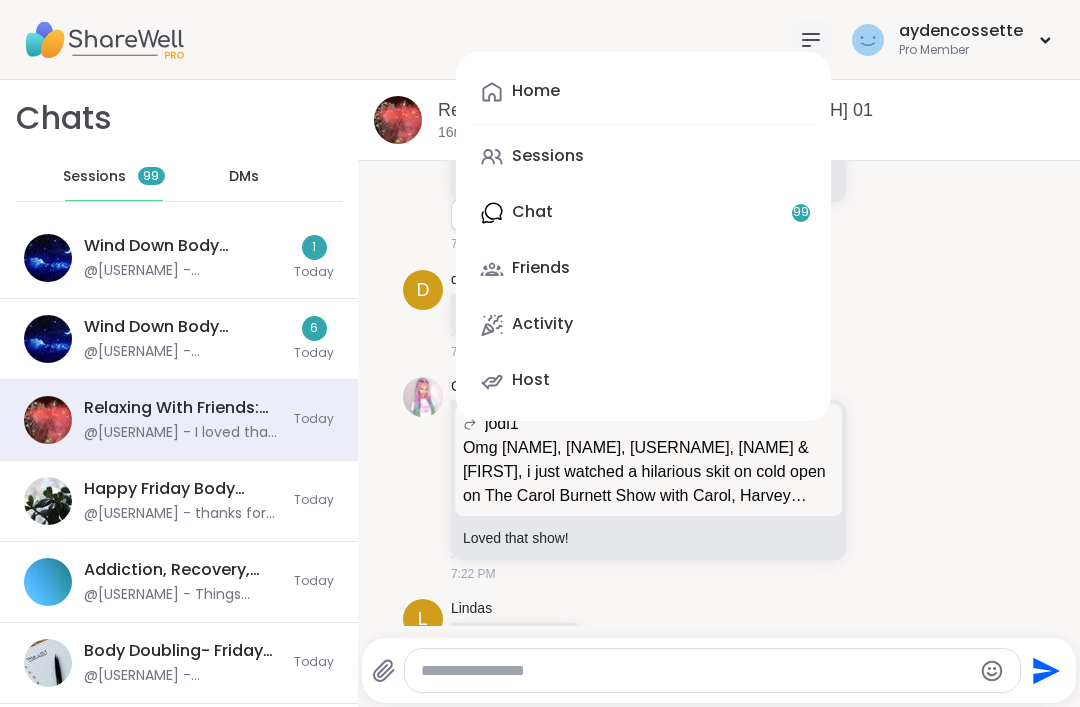 click on "Pro Member" at bounding box center [961, 50] 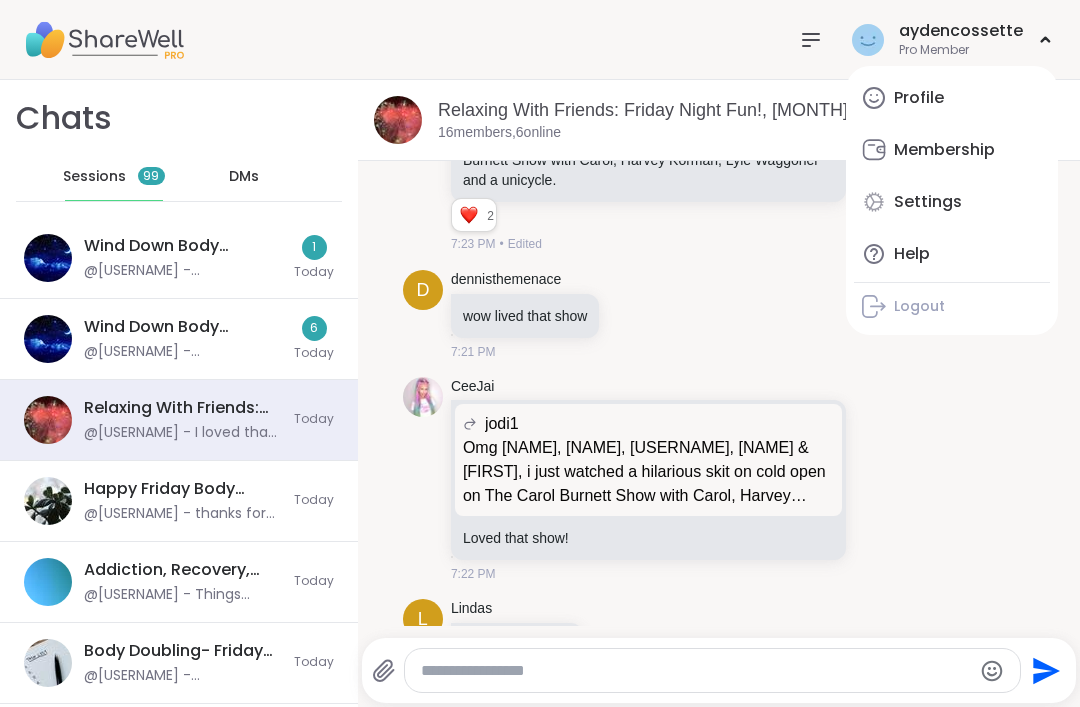 click on "Profile" at bounding box center (952, 98) 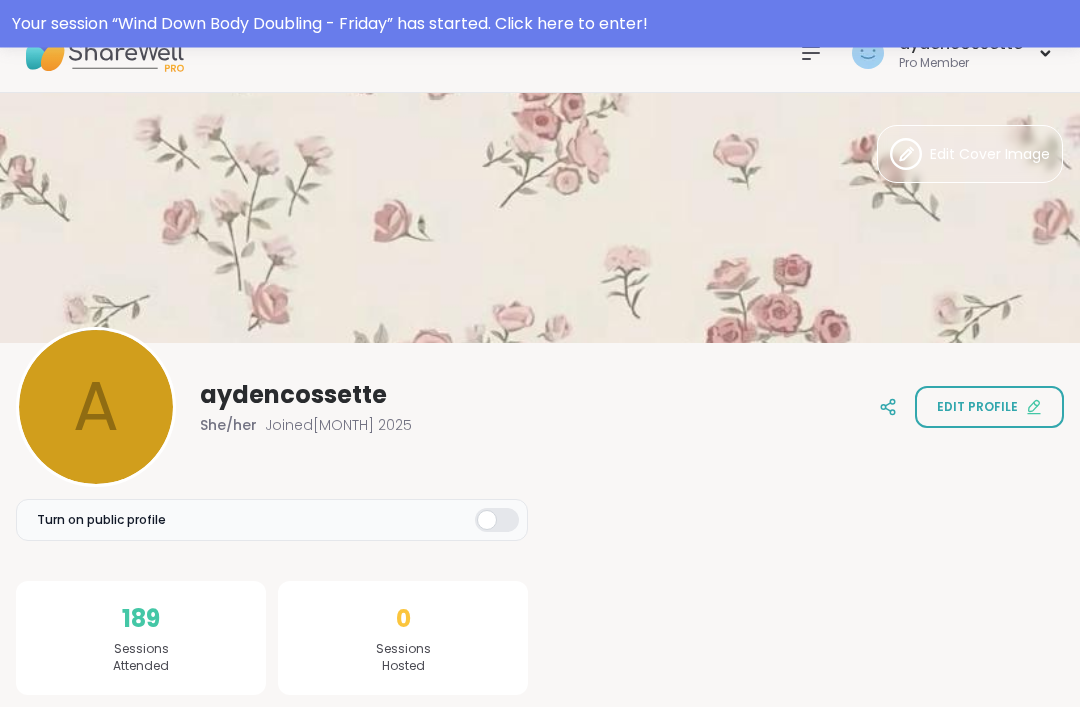 scroll, scrollTop: 0, scrollLeft: 0, axis: both 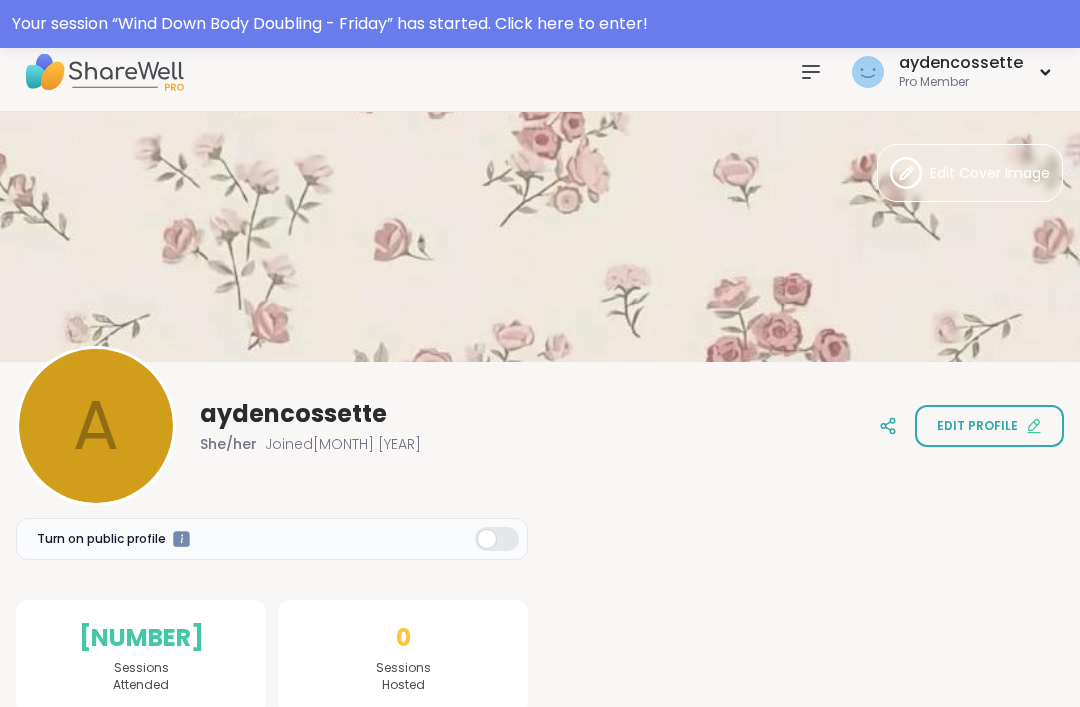 click on "Pro Member" at bounding box center (961, 82) 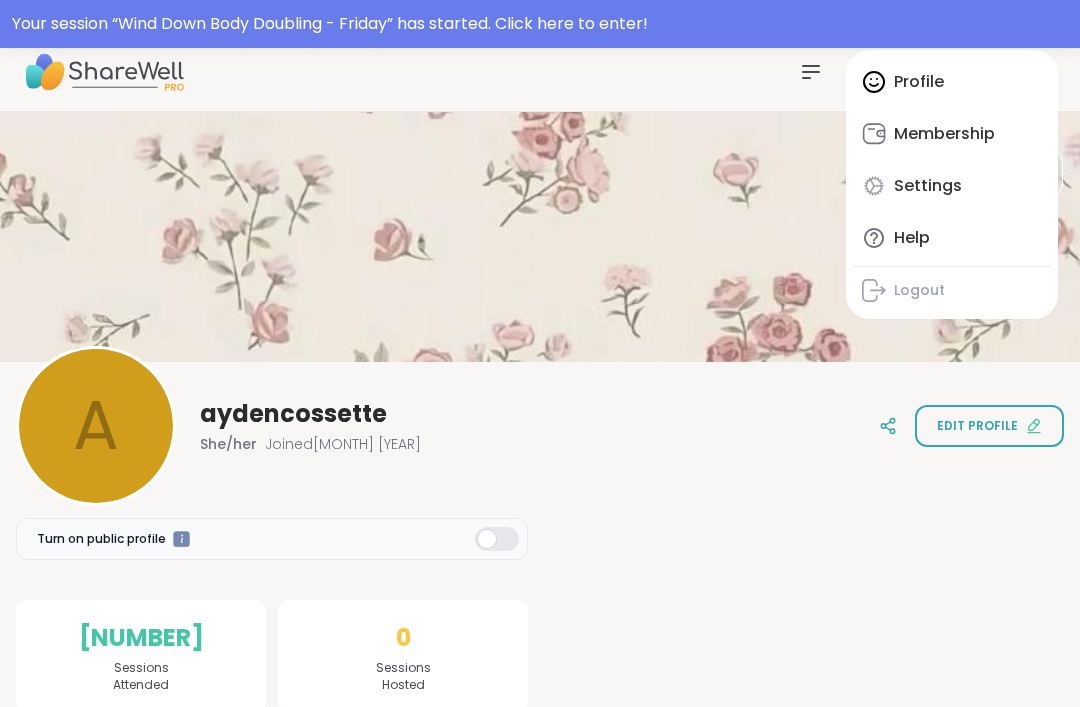 click on "Membership" at bounding box center [944, 134] 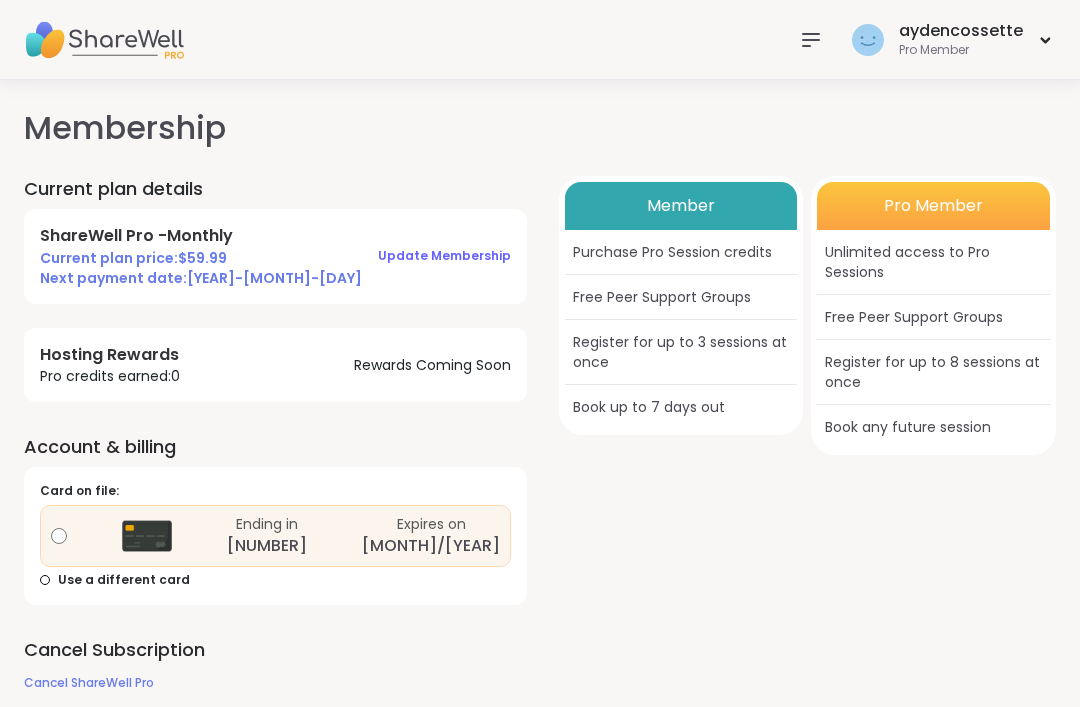 scroll, scrollTop: 20, scrollLeft: 0, axis: vertical 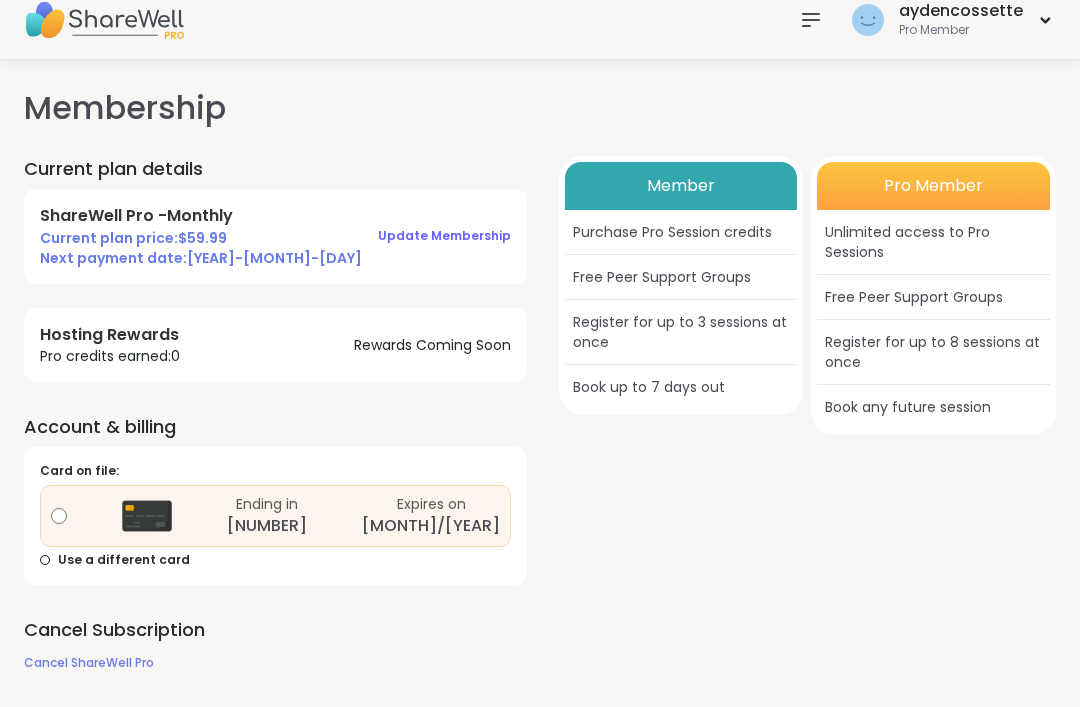 click at bounding box center [811, 20] 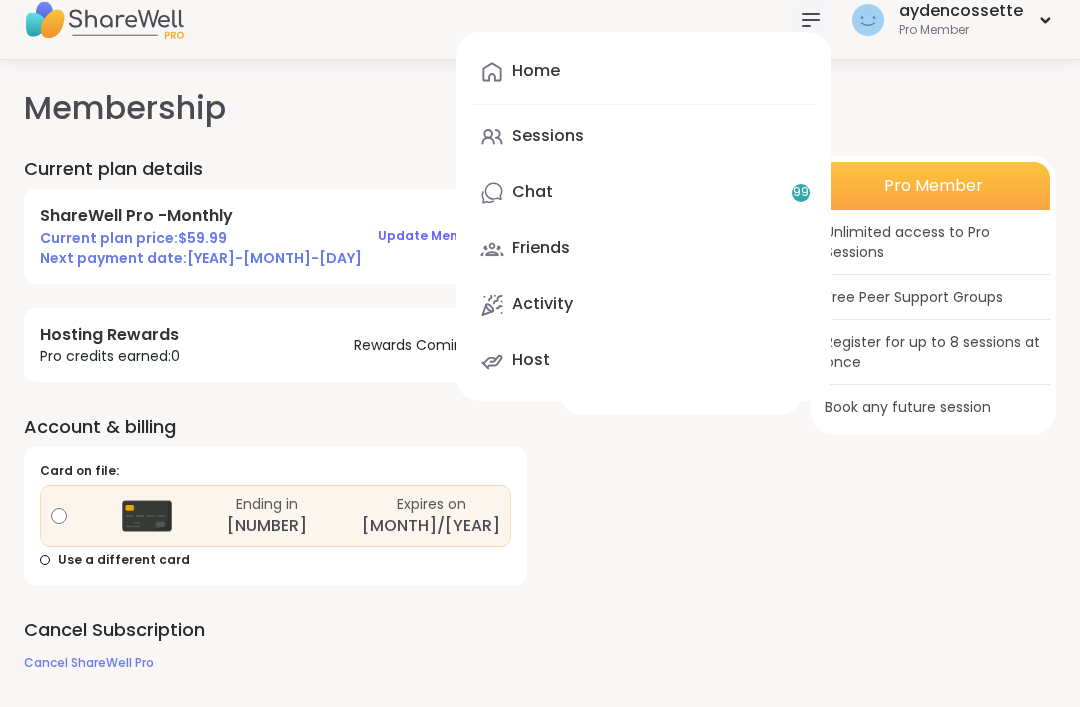 click on "Activity" at bounding box center [643, 305] 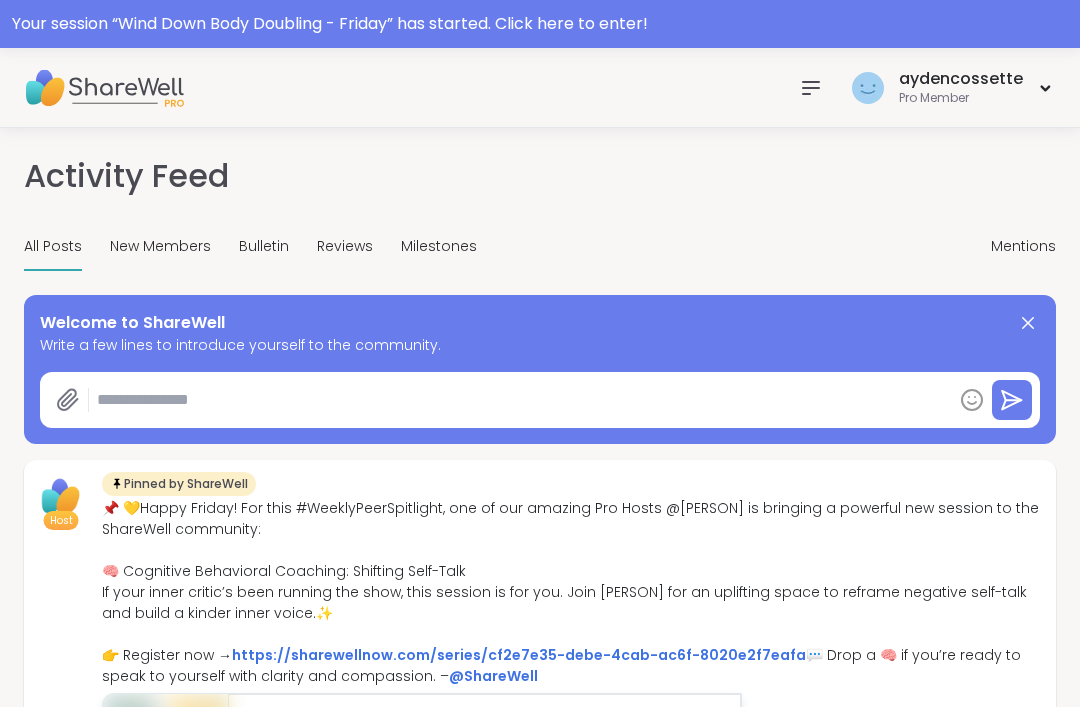 type on "*" 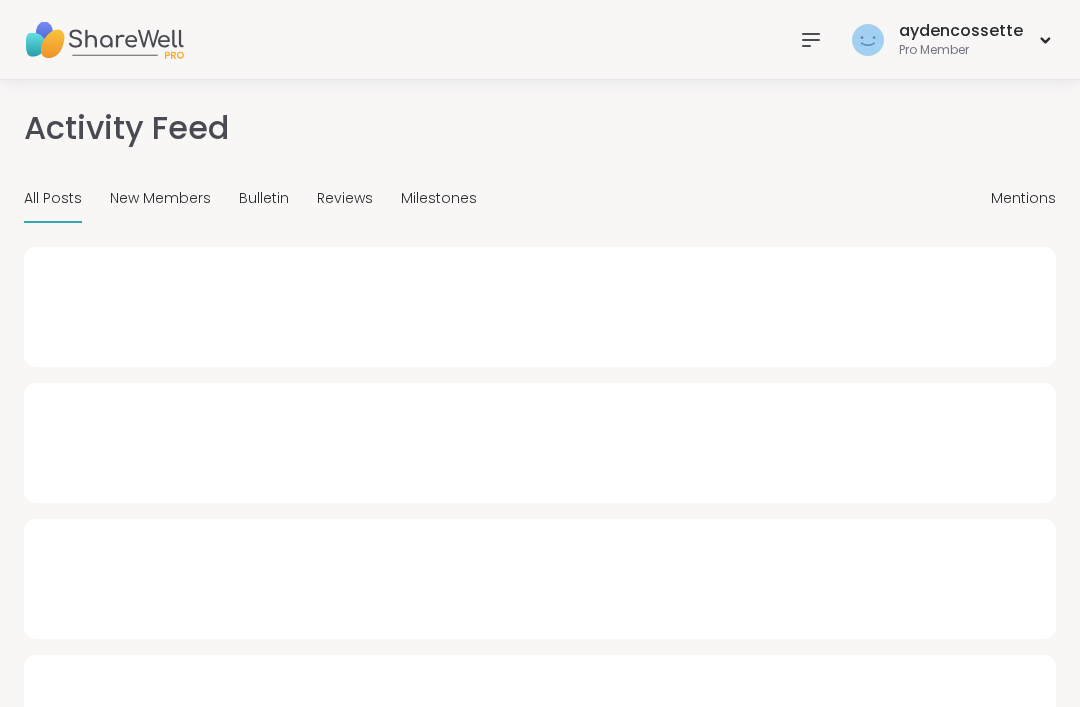 scroll, scrollTop: 0, scrollLeft: 0, axis: both 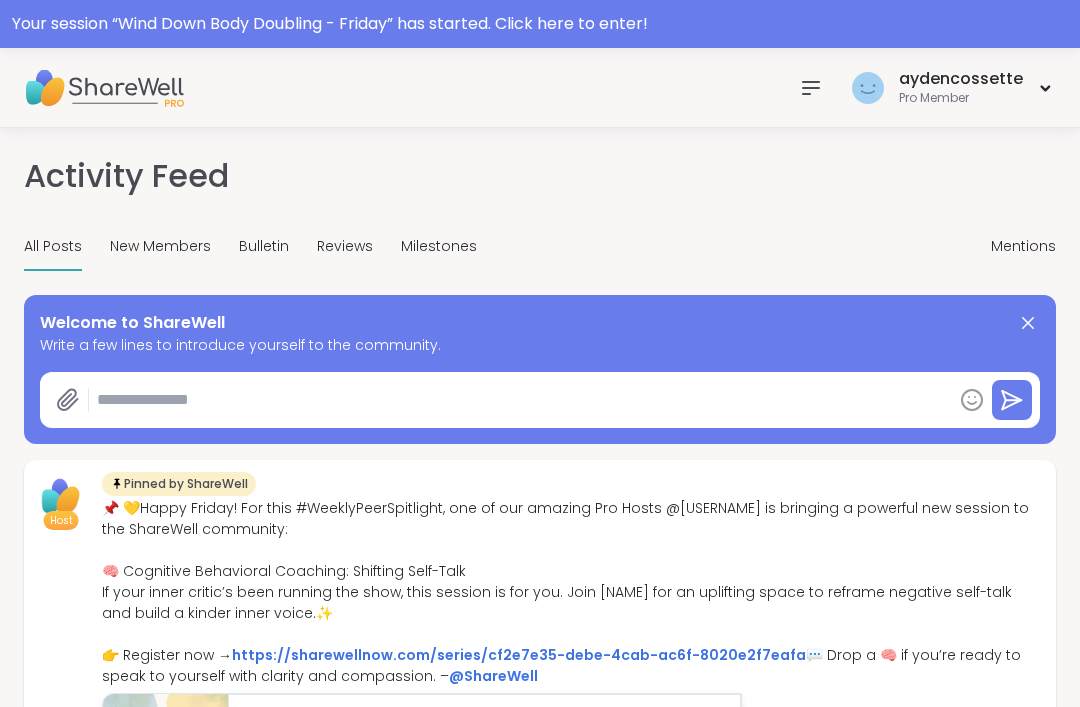 click at bounding box center (811, 88) 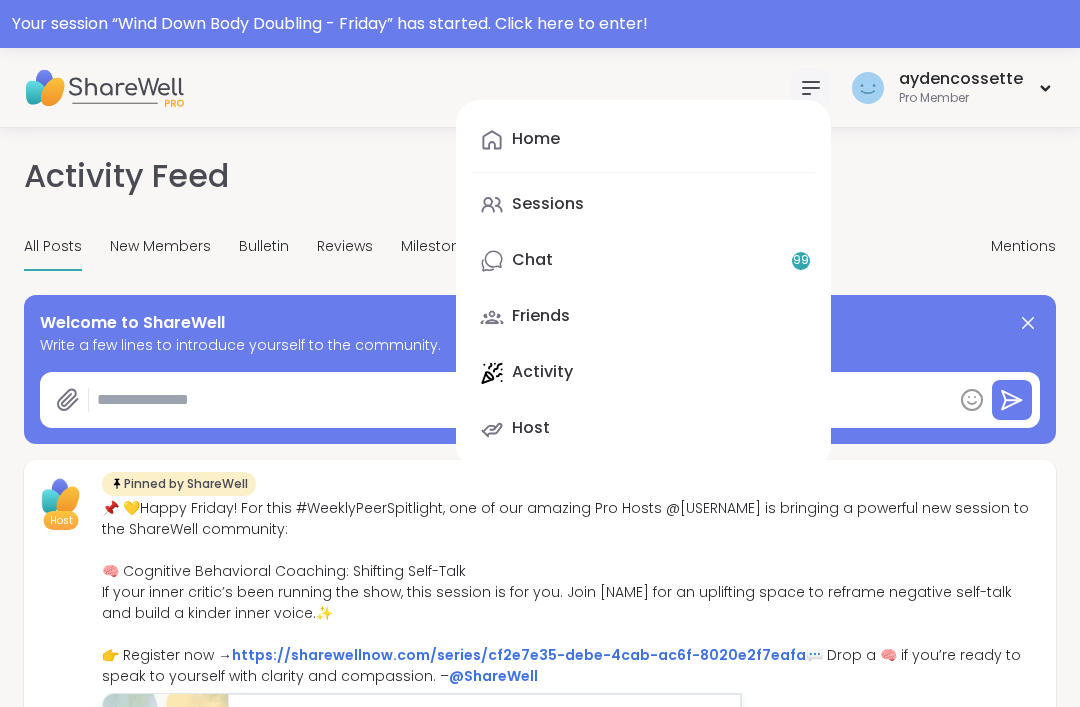 click on "Sessions" at bounding box center (643, 205) 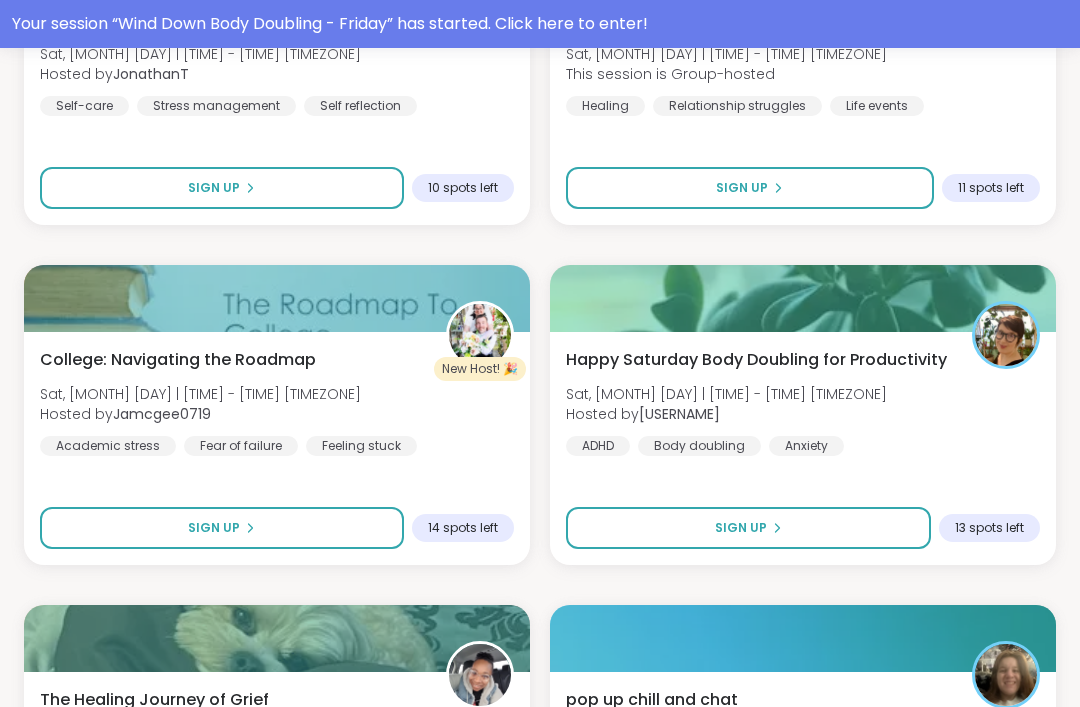 scroll, scrollTop: 2893, scrollLeft: 0, axis: vertical 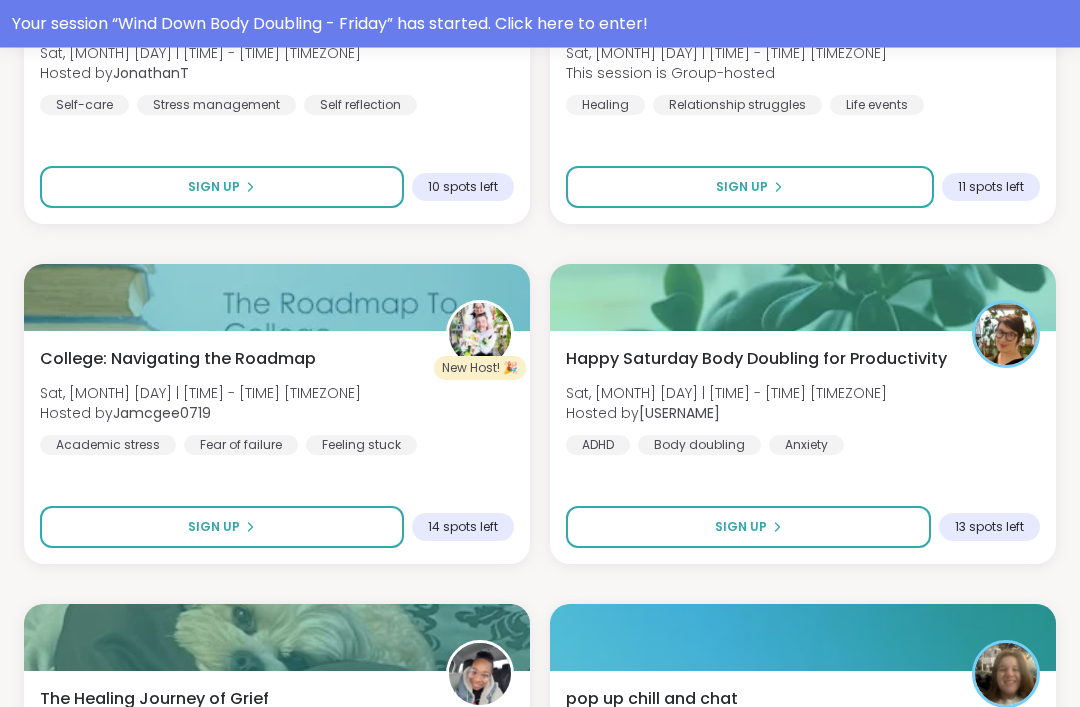 click on "Sign Up" at bounding box center [748, 528] 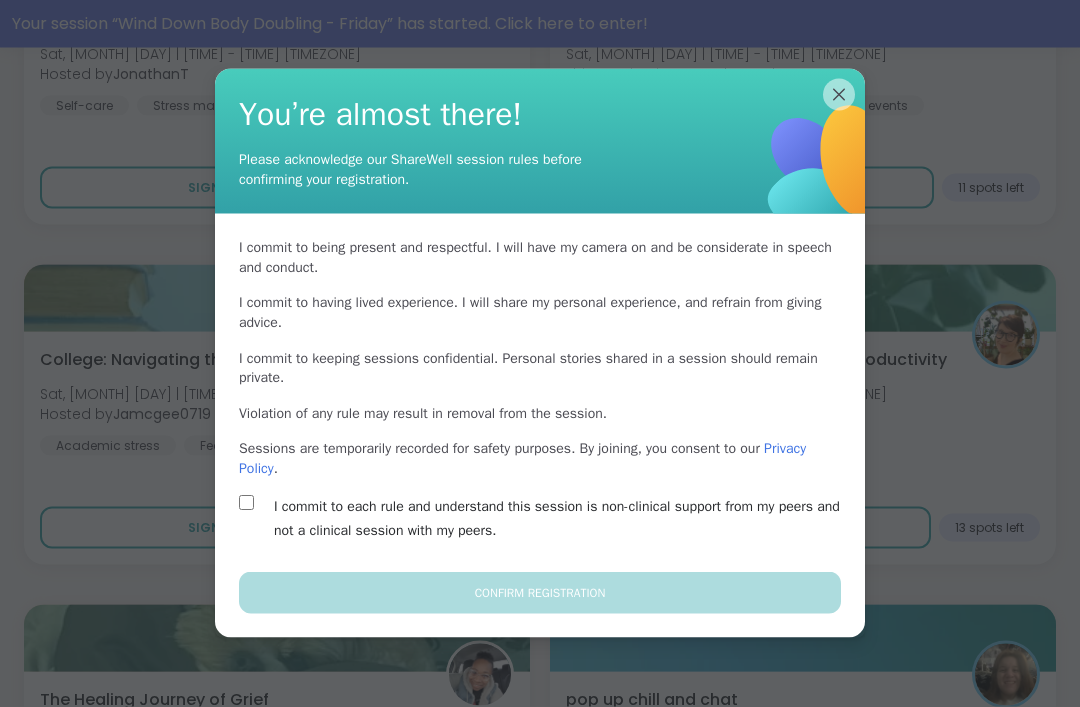 scroll, scrollTop: 2894, scrollLeft: 0, axis: vertical 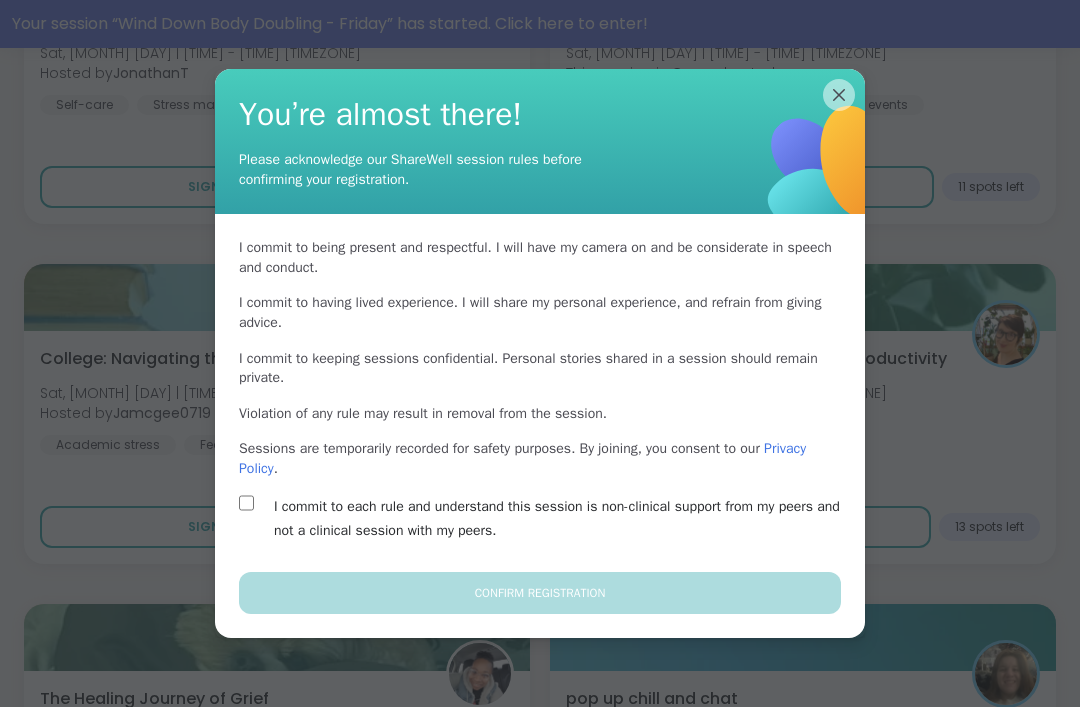 click on "I commit to being present and respectful . I will have my camera on and be considerate in speech and conduct. I commit to having lived experience . I will share my personal experience, and refrain from giving advice. I commit to keeping sessions confidential . Personal stories shared in a session should remain private. Violation of any rule may result in removal from the session. Sessions are temporarily recorded for safety purposes. By joining, you consent to our   Privacy Policy . I commit to each rule and understand this session is non-clinical support from my peers and not a clinical session with my peers." at bounding box center (540, 392) 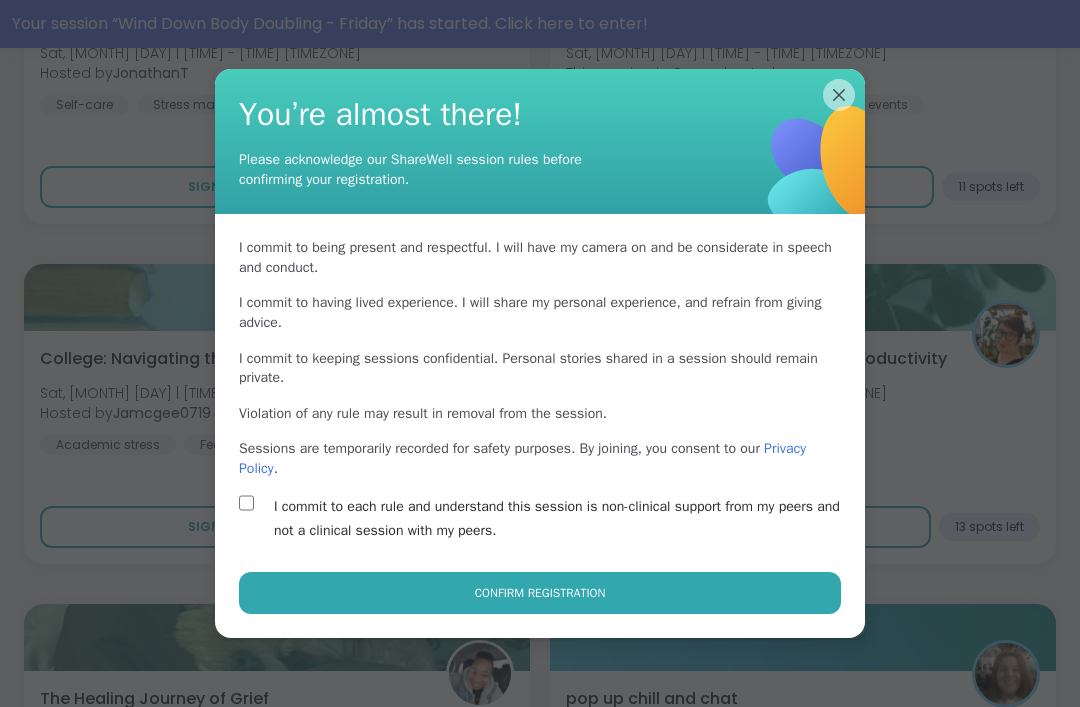 click on "I commit to each rule and understand this session is non-clinical support from my peers and not a clinical session with my peers." at bounding box center (563, 519) 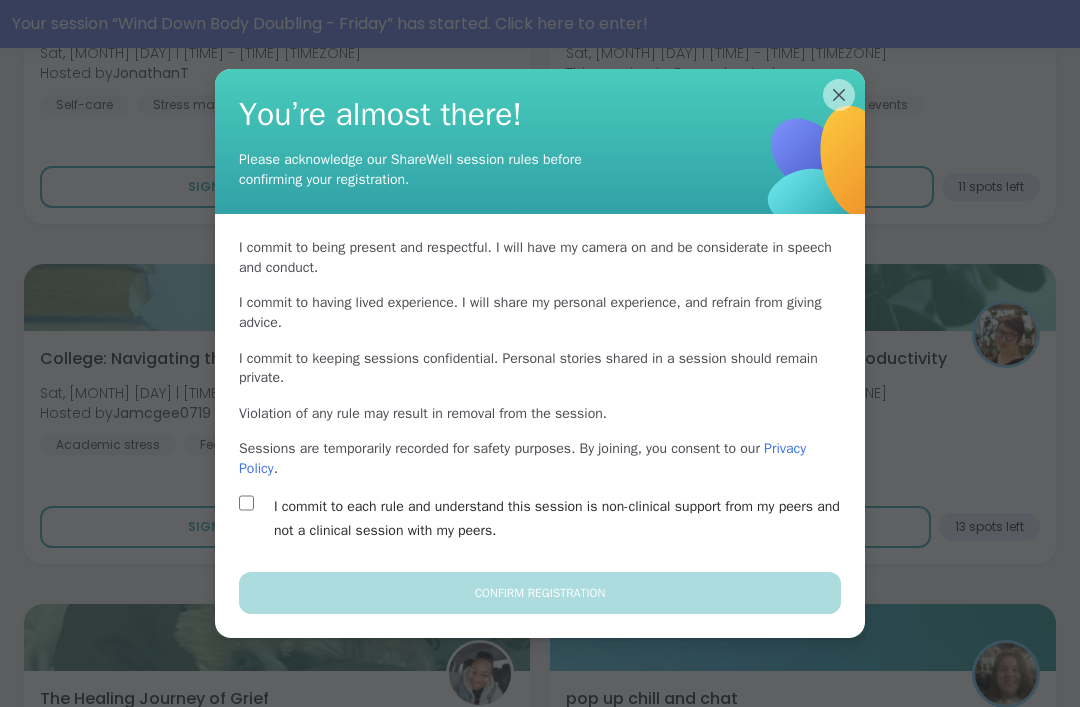 click on "I commit to each rule and understand this session is non-clinical support from my peers and not a clinical session with my peers." at bounding box center (563, 519) 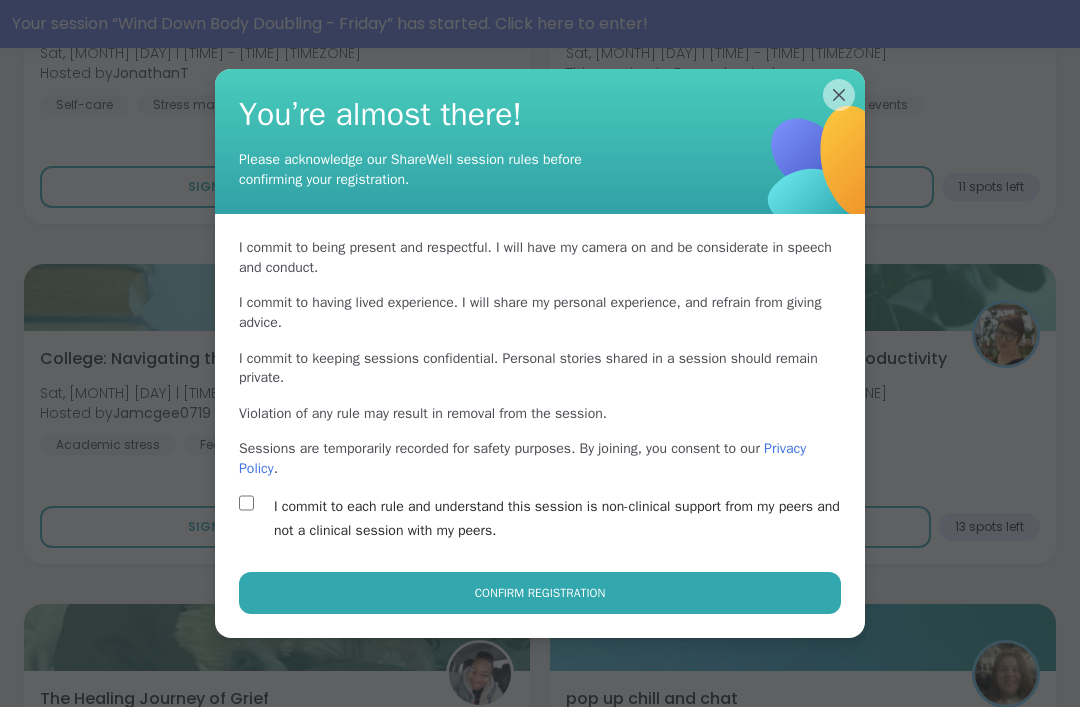 click on "I commit to each rule and understand this session is non-clinical support from my peers and not a clinical session with my peers." at bounding box center (563, 519) 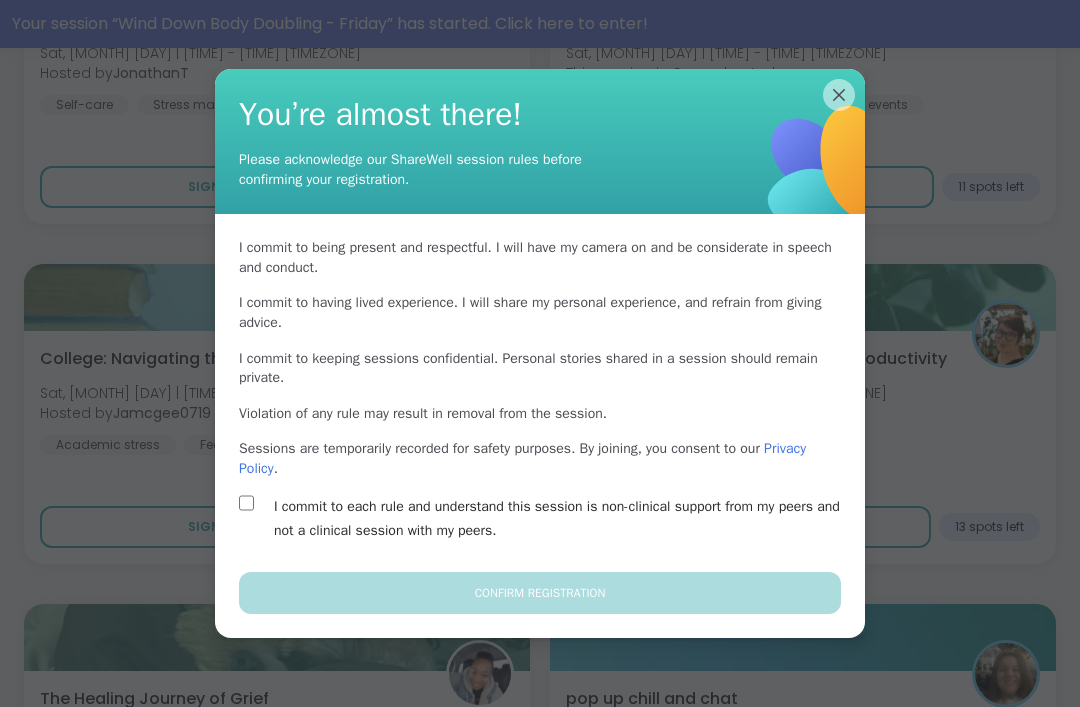 click on "I commit to each rule and understand this session is non-clinical support from my peers and not a clinical session with my peers." at bounding box center [563, 519] 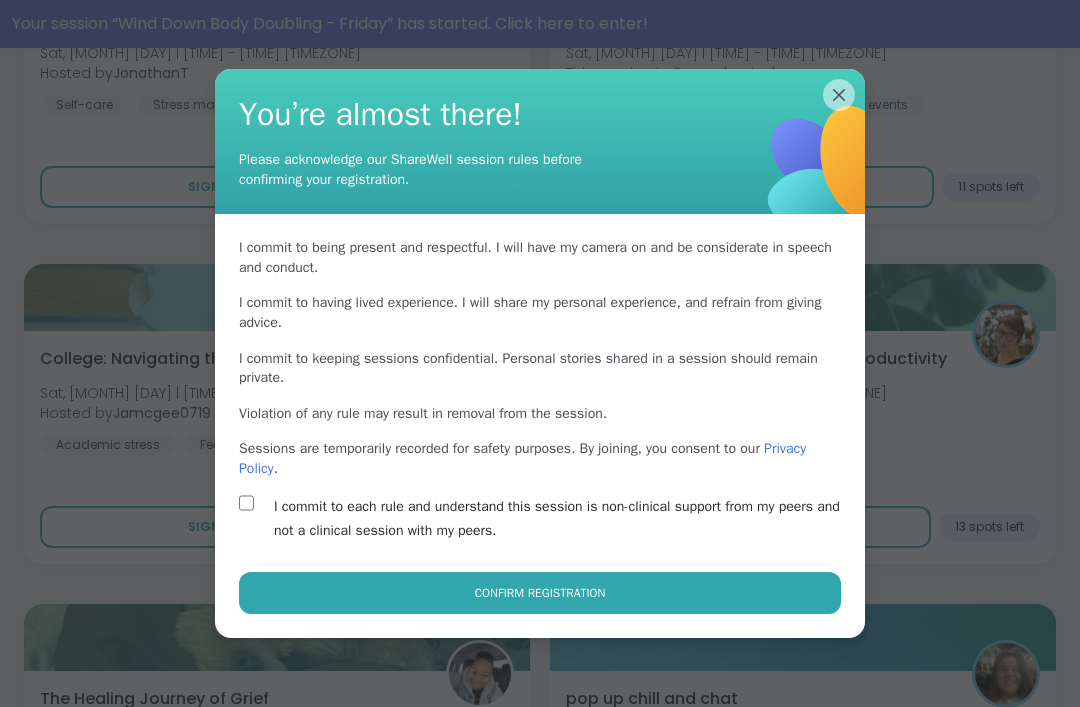 click on "Confirm Registration" at bounding box center (540, 593) 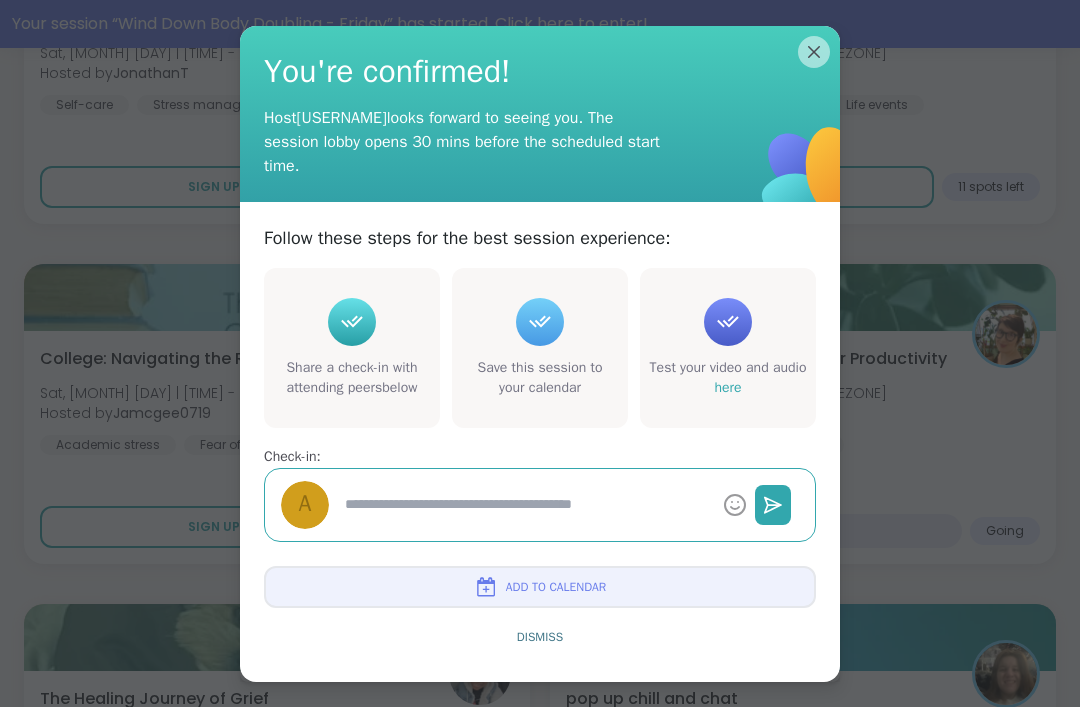 type on "*" 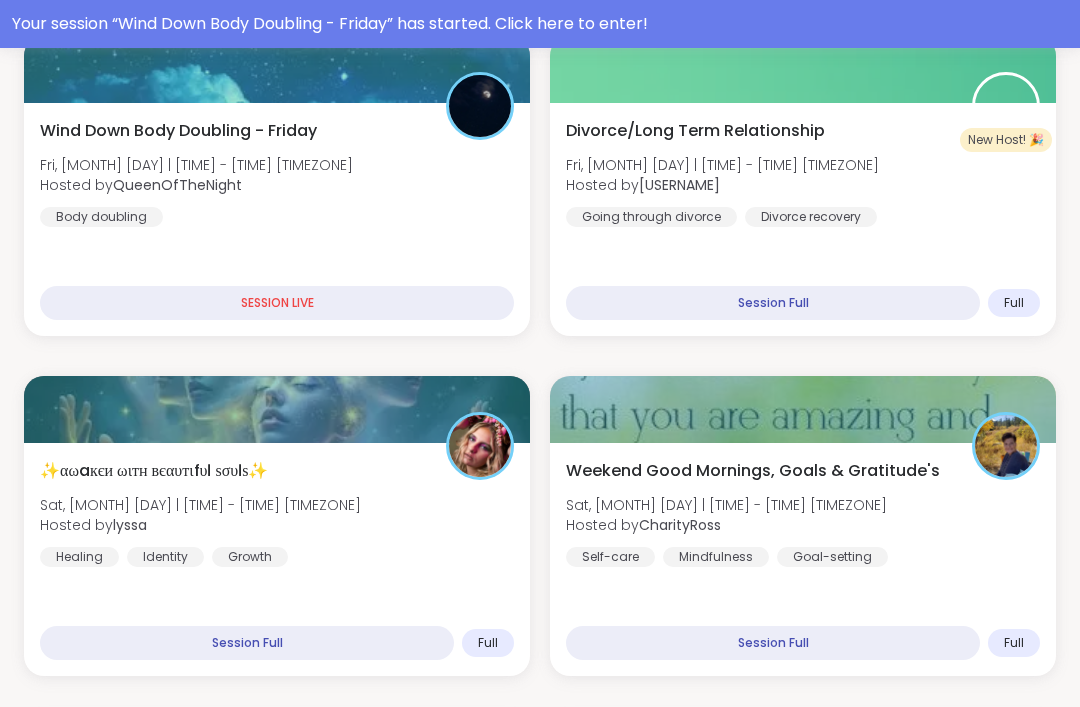 scroll, scrollTop: 0, scrollLeft: 0, axis: both 